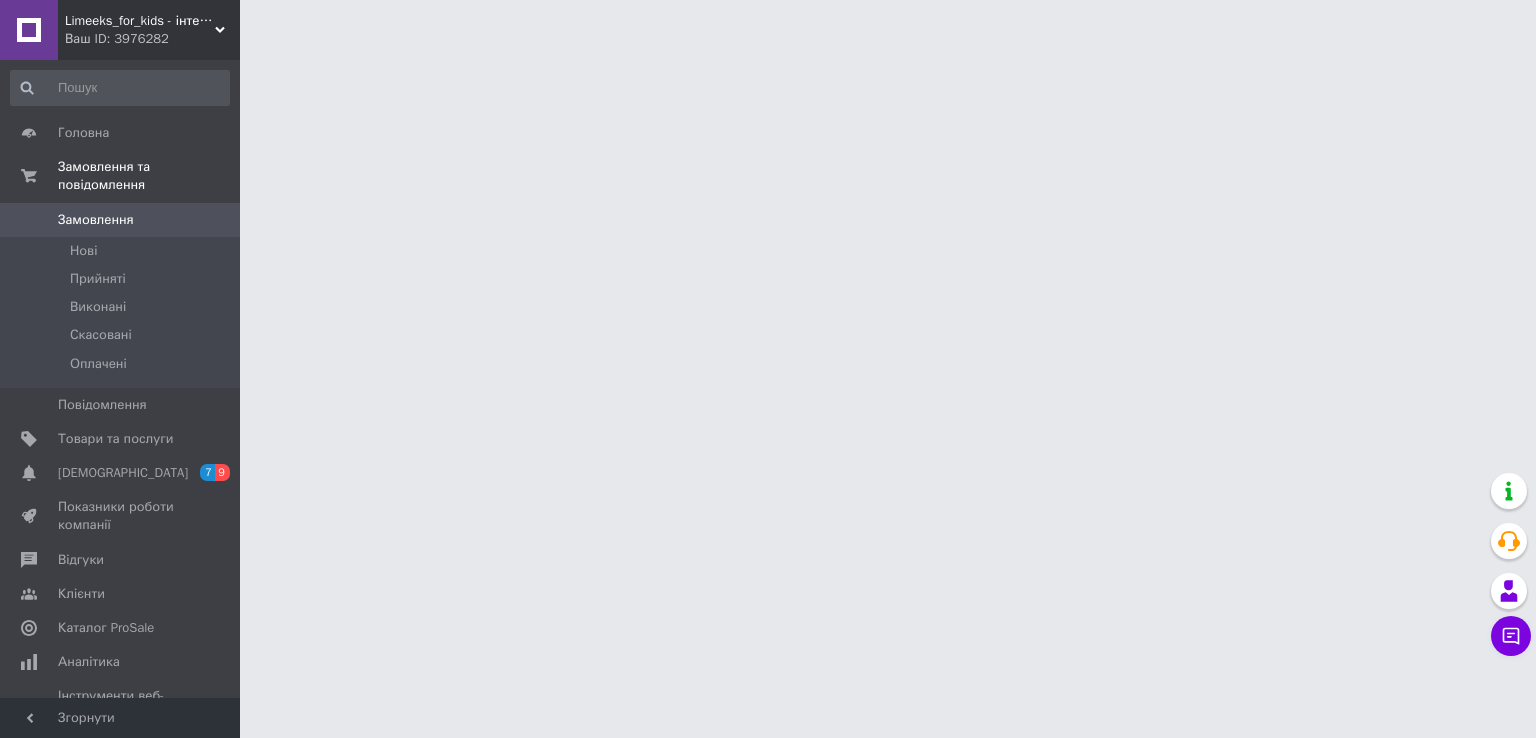 scroll, scrollTop: 0, scrollLeft: 0, axis: both 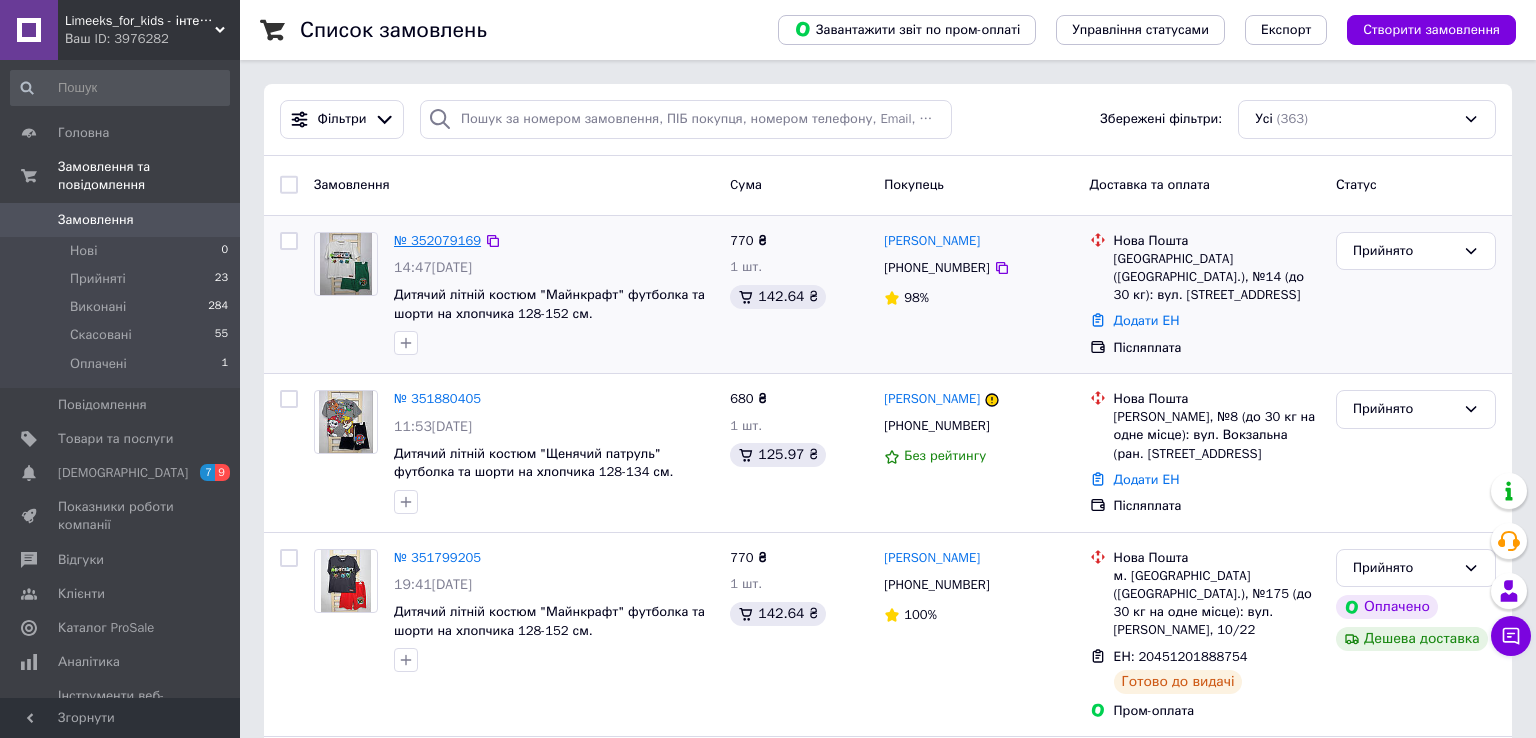 click on "№ 352079169" at bounding box center (437, 240) 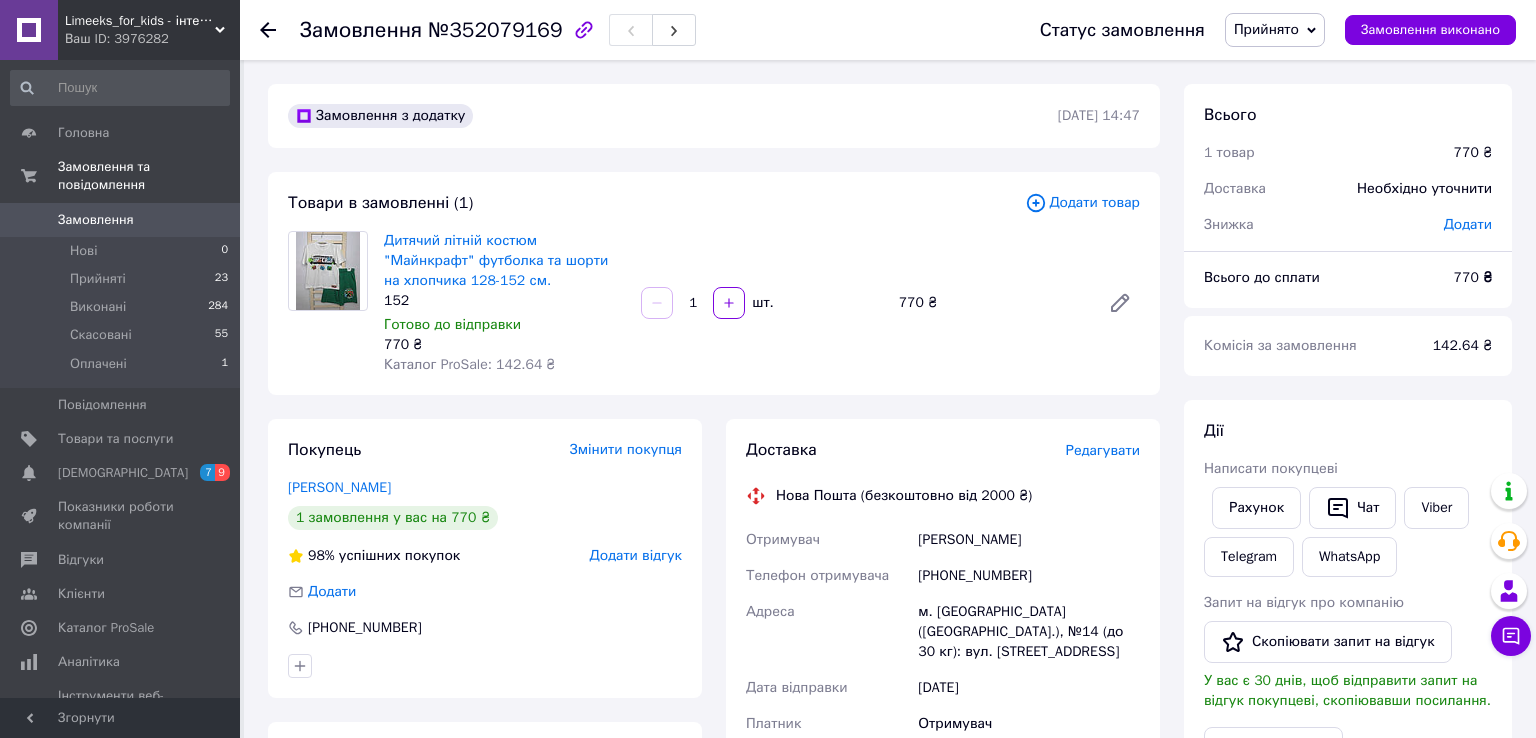 click on "Замовлення" at bounding box center (96, 220) 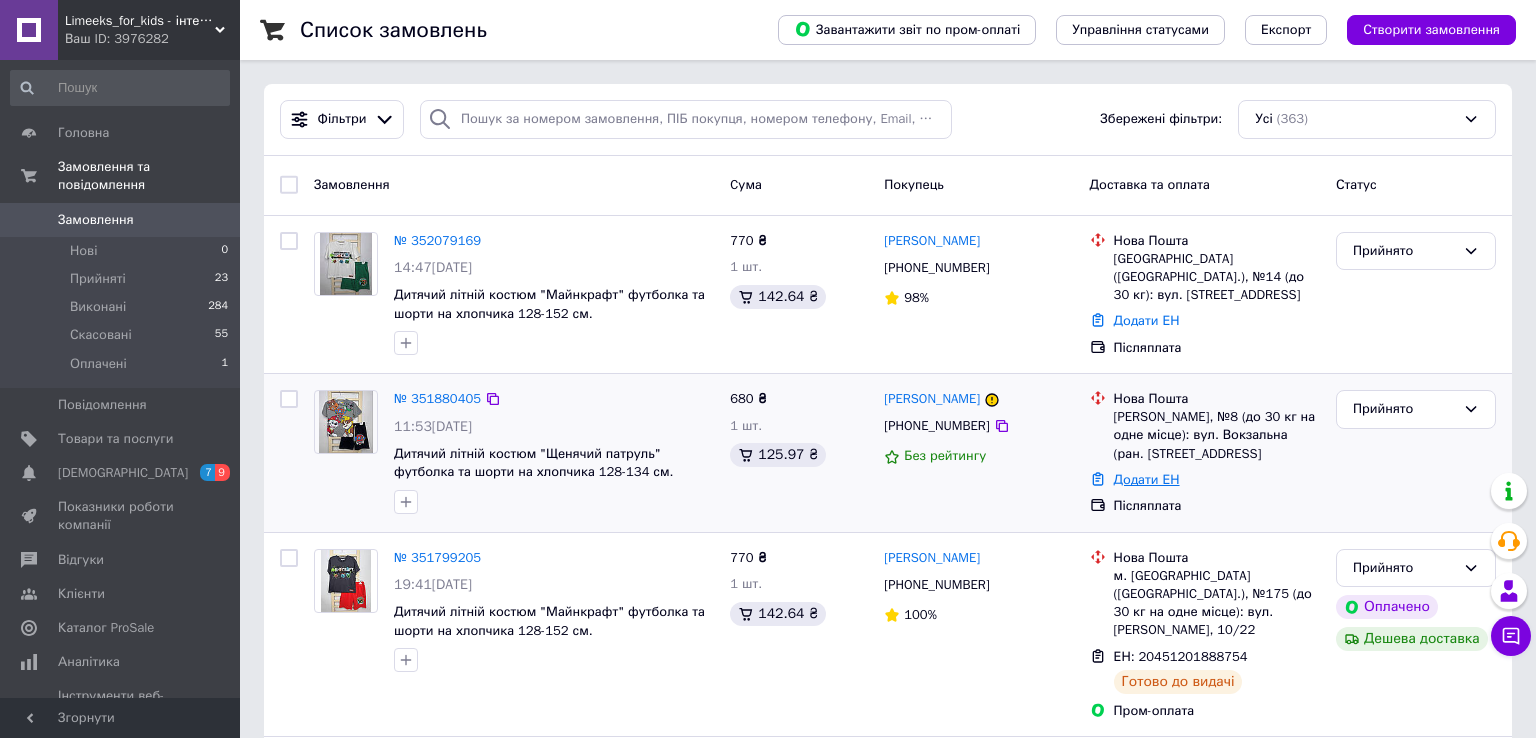 click on "Додати ЕН" at bounding box center (1147, 479) 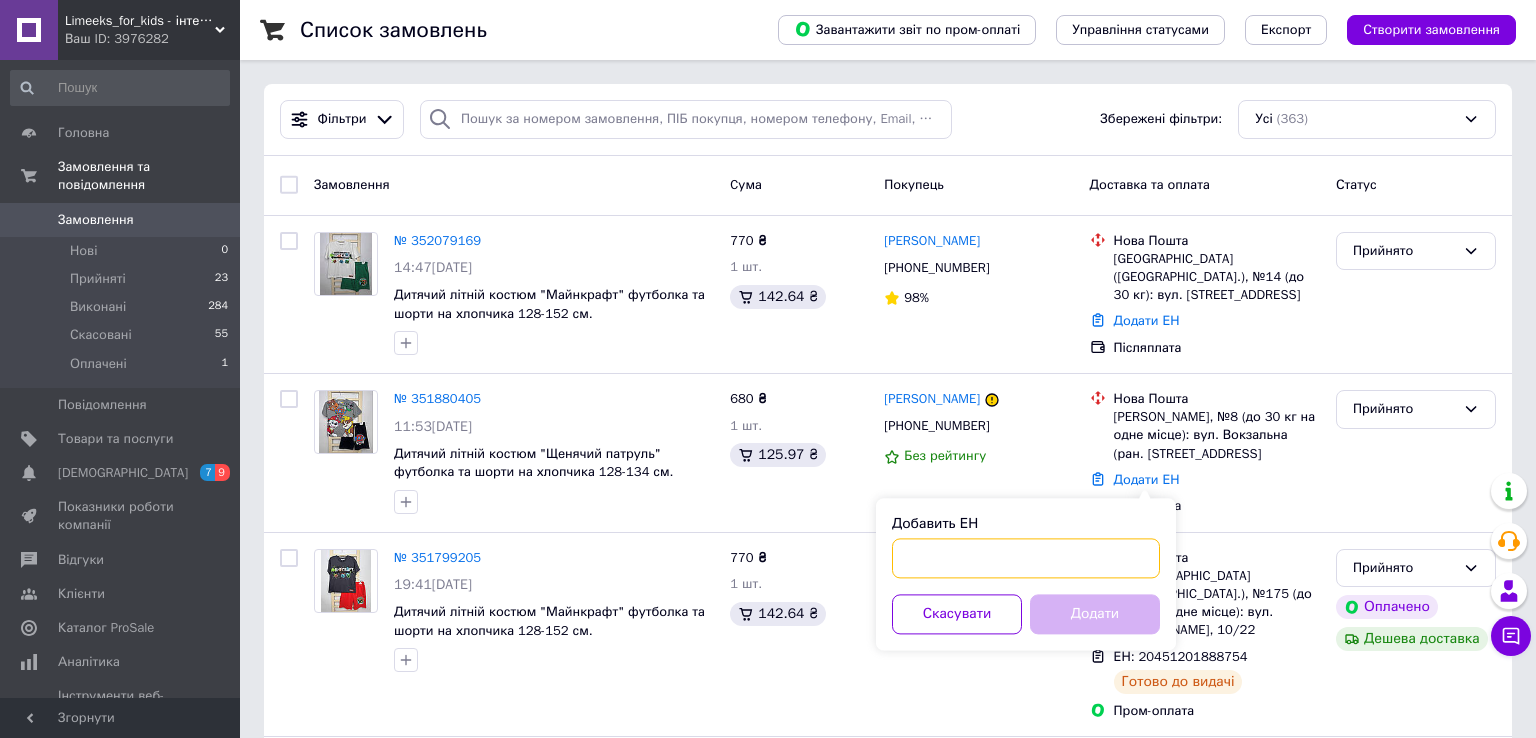 click on "Добавить ЕН" at bounding box center [1026, 558] 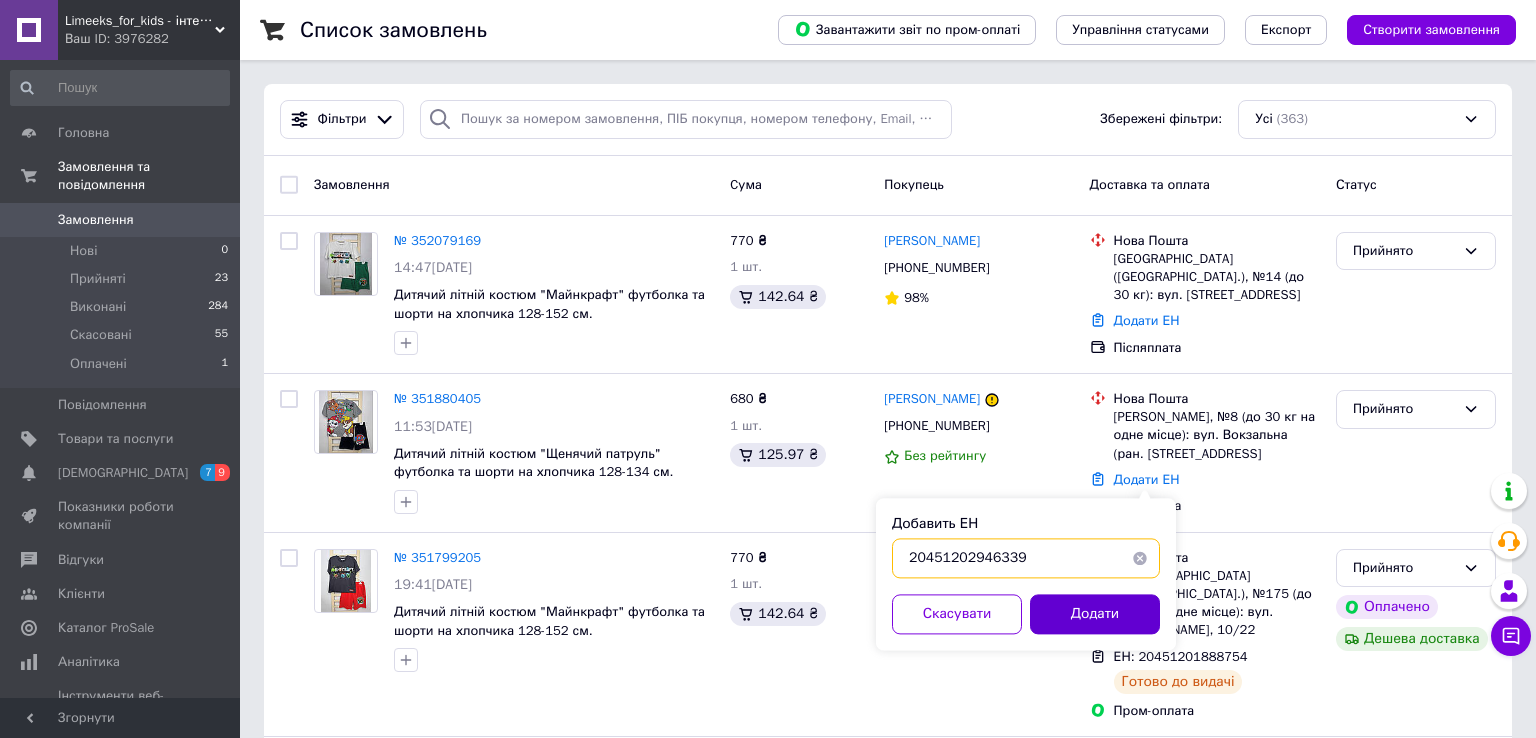 type on "20451202946339" 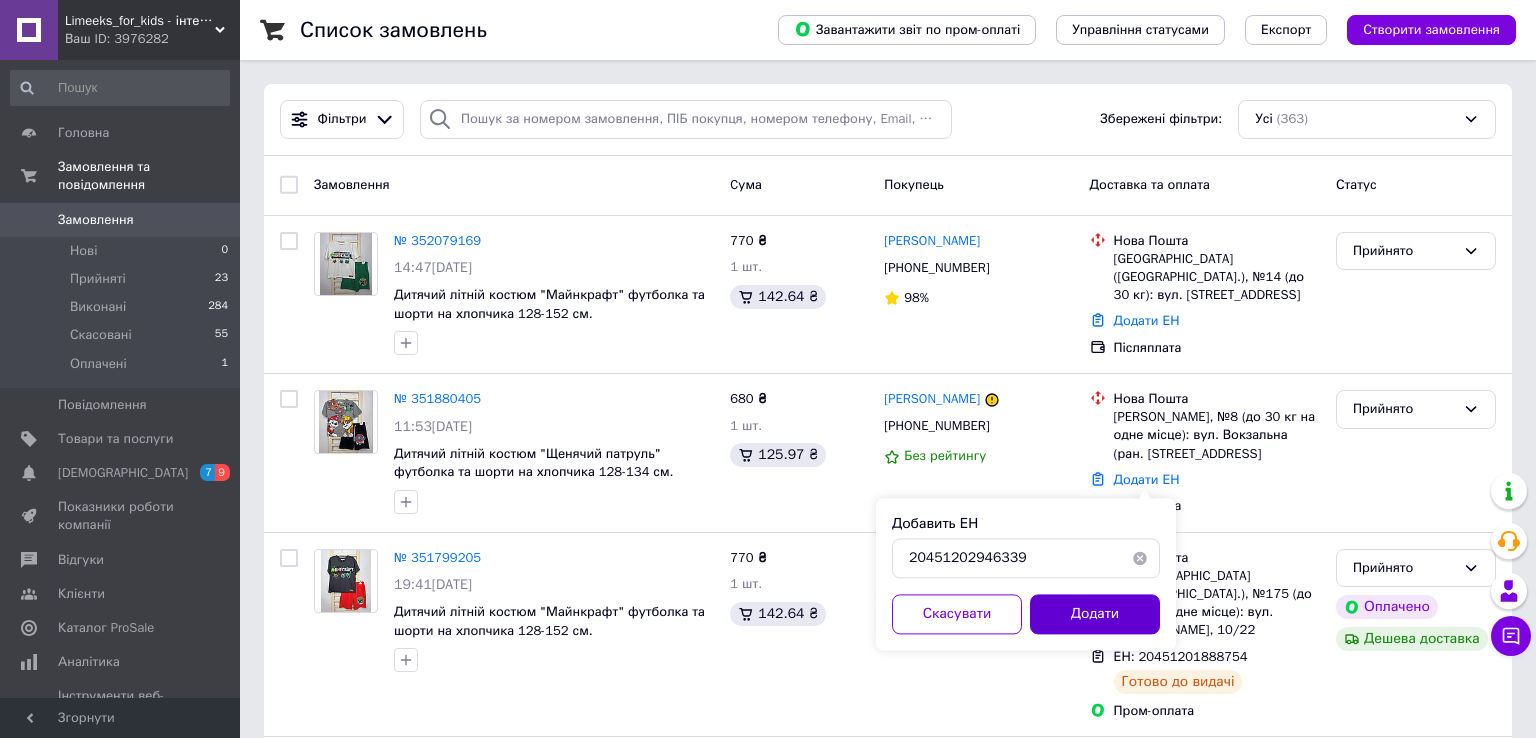 click on "Додати" at bounding box center (1095, 614) 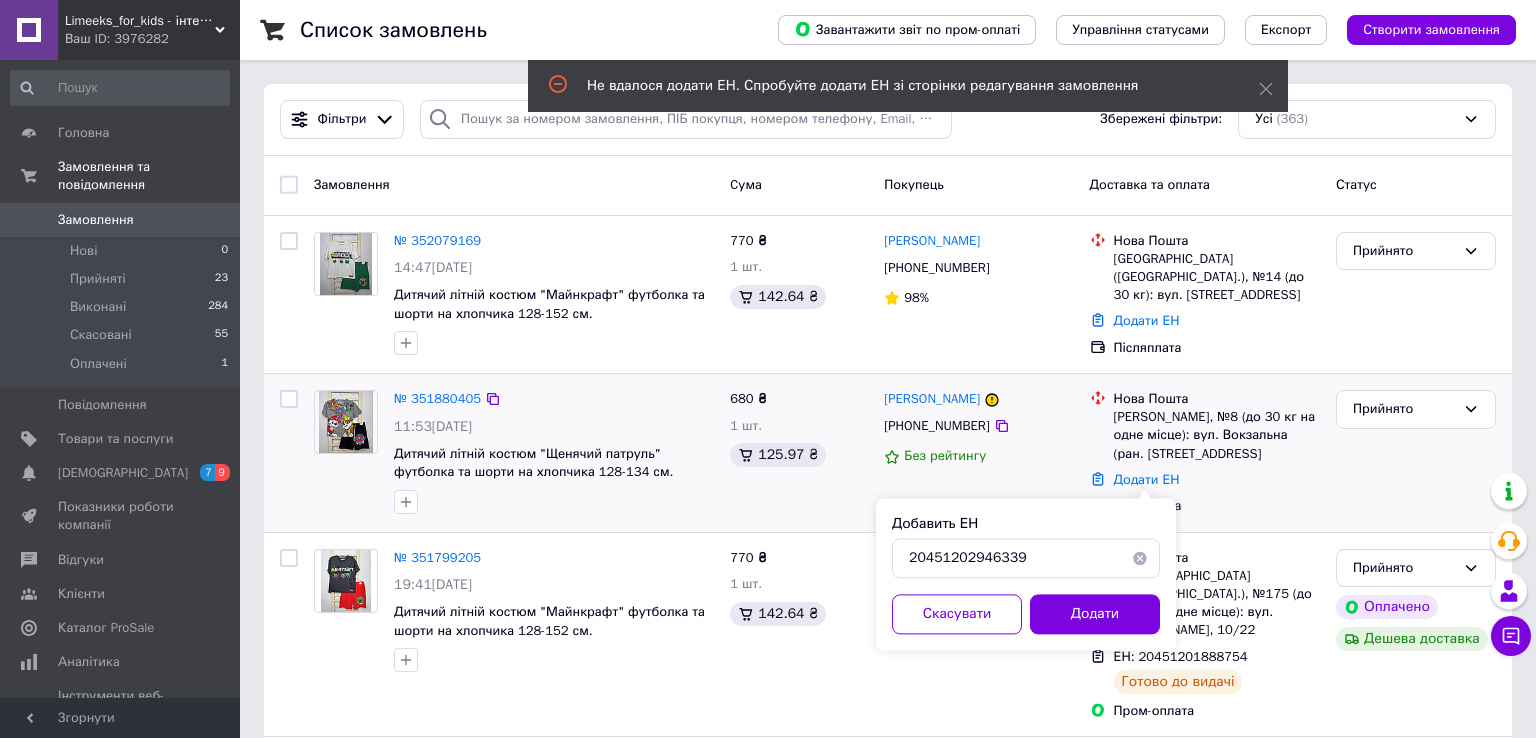 click on "Післяплата" at bounding box center [1217, 506] 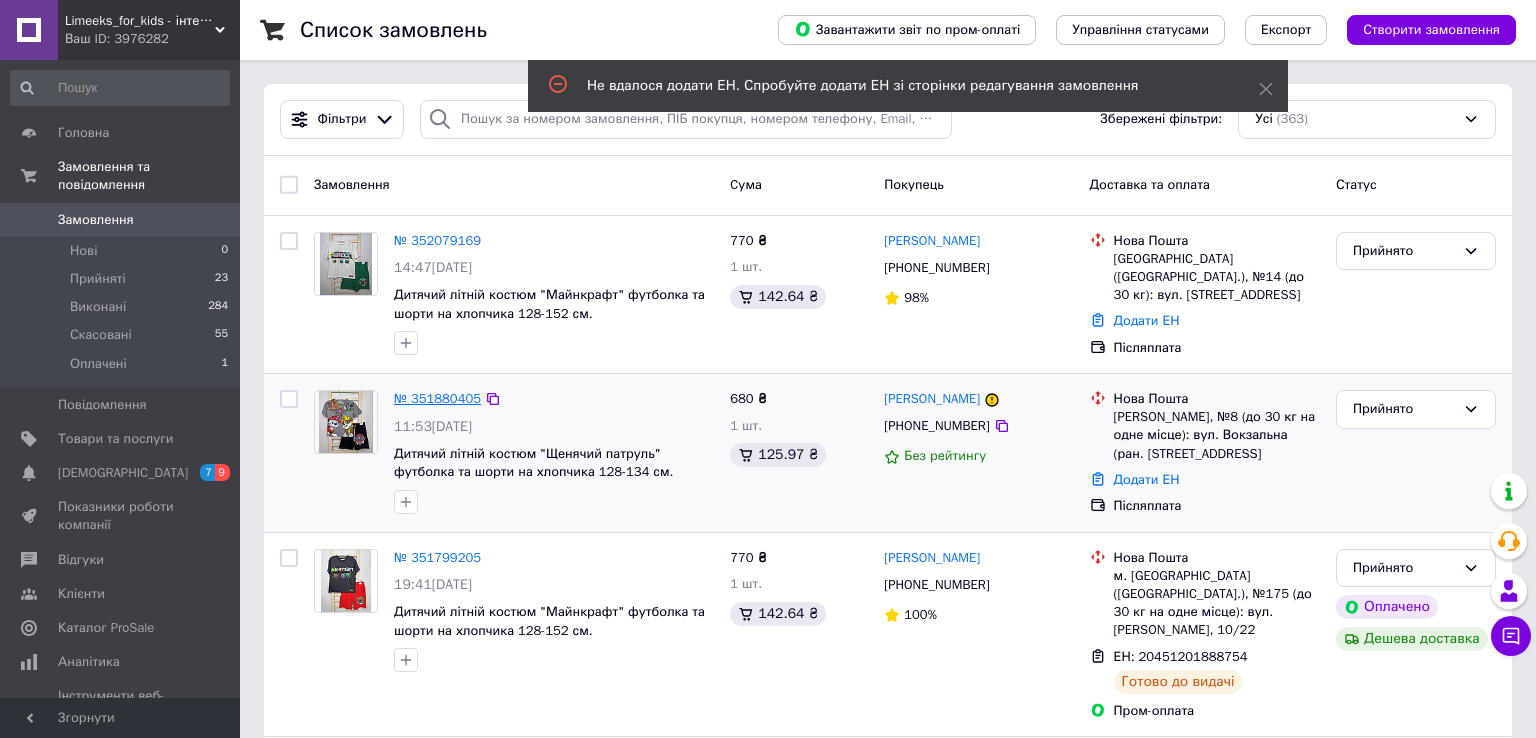 click on "№ 351880405" at bounding box center (437, 398) 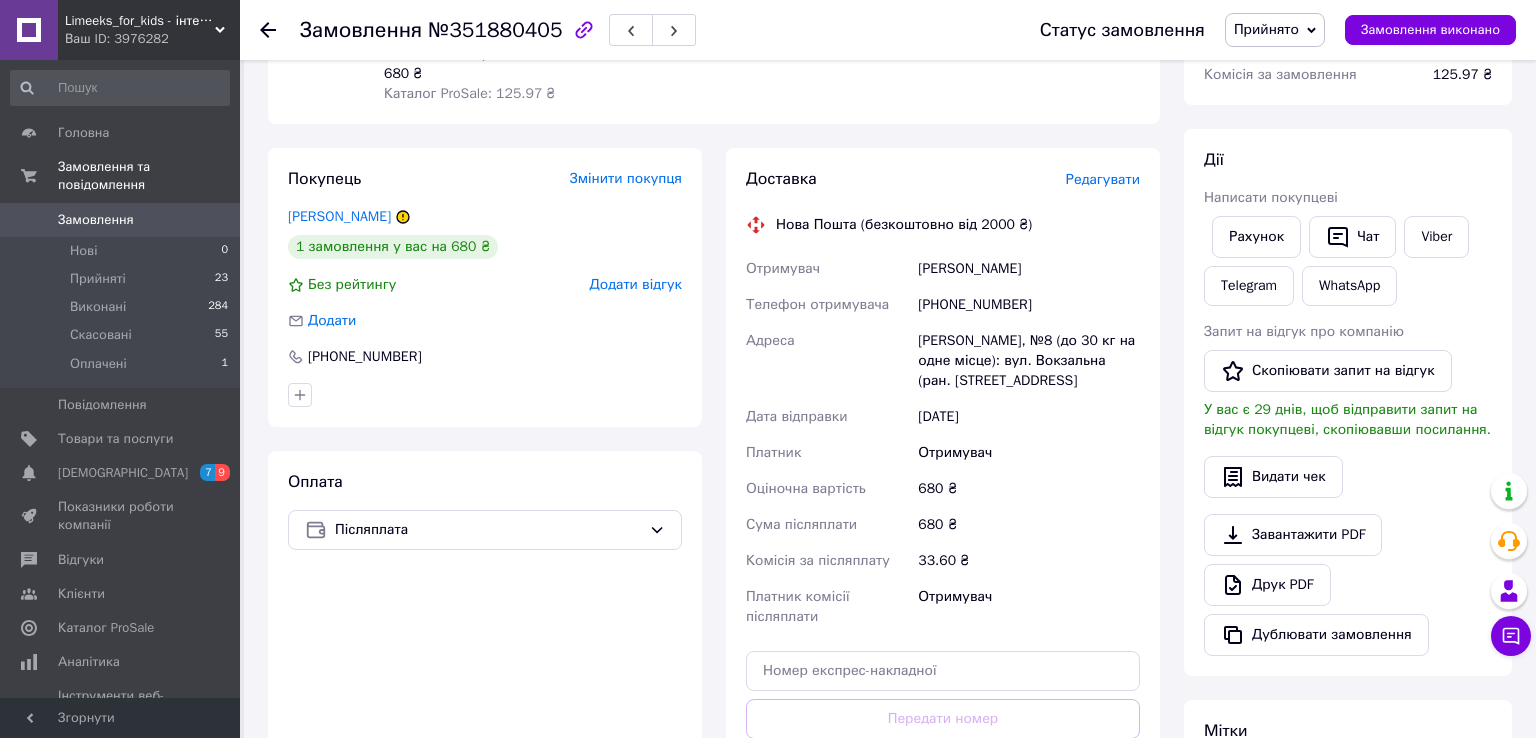 scroll, scrollTop: 482, scrollLeft: 0, axis: vertical 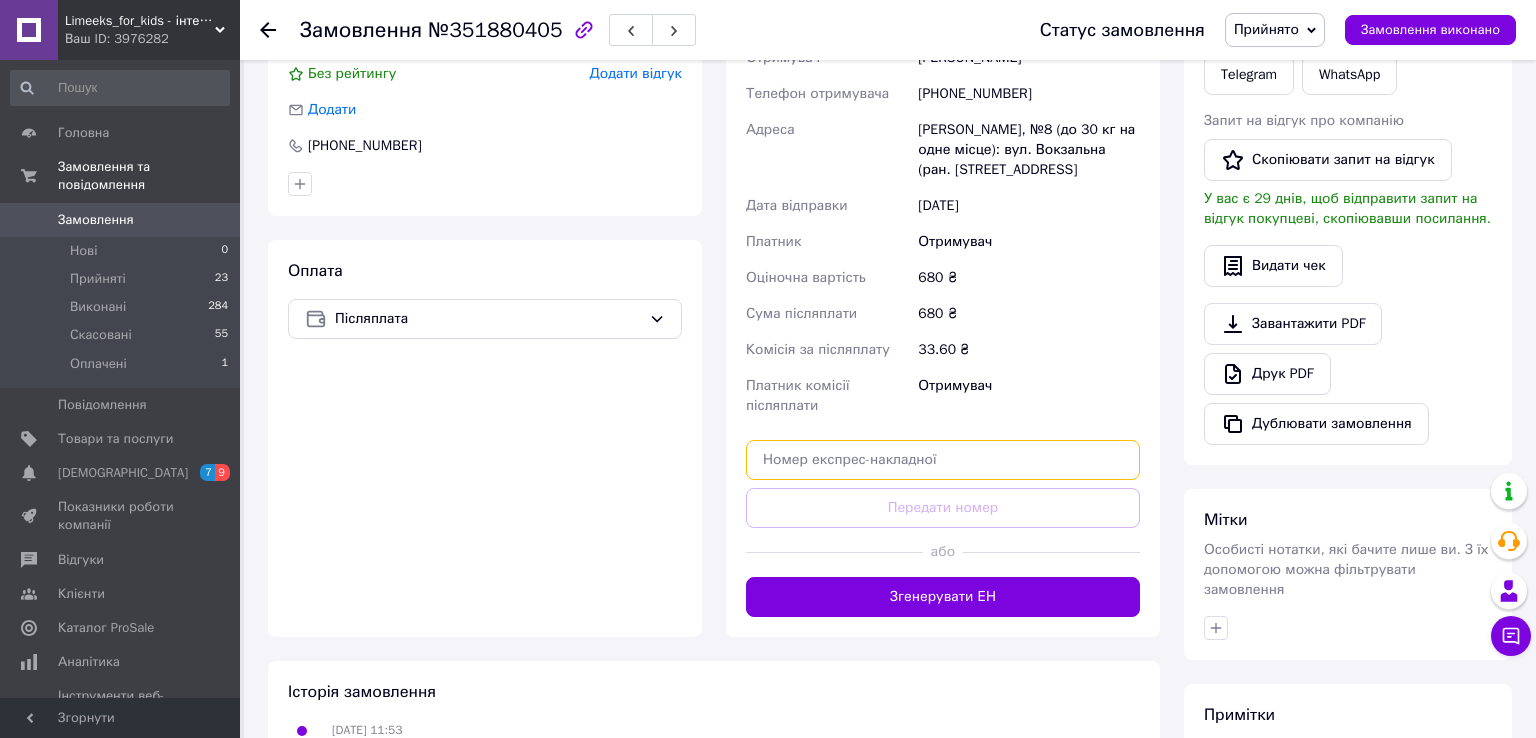 click at bounding box center (943, 460) 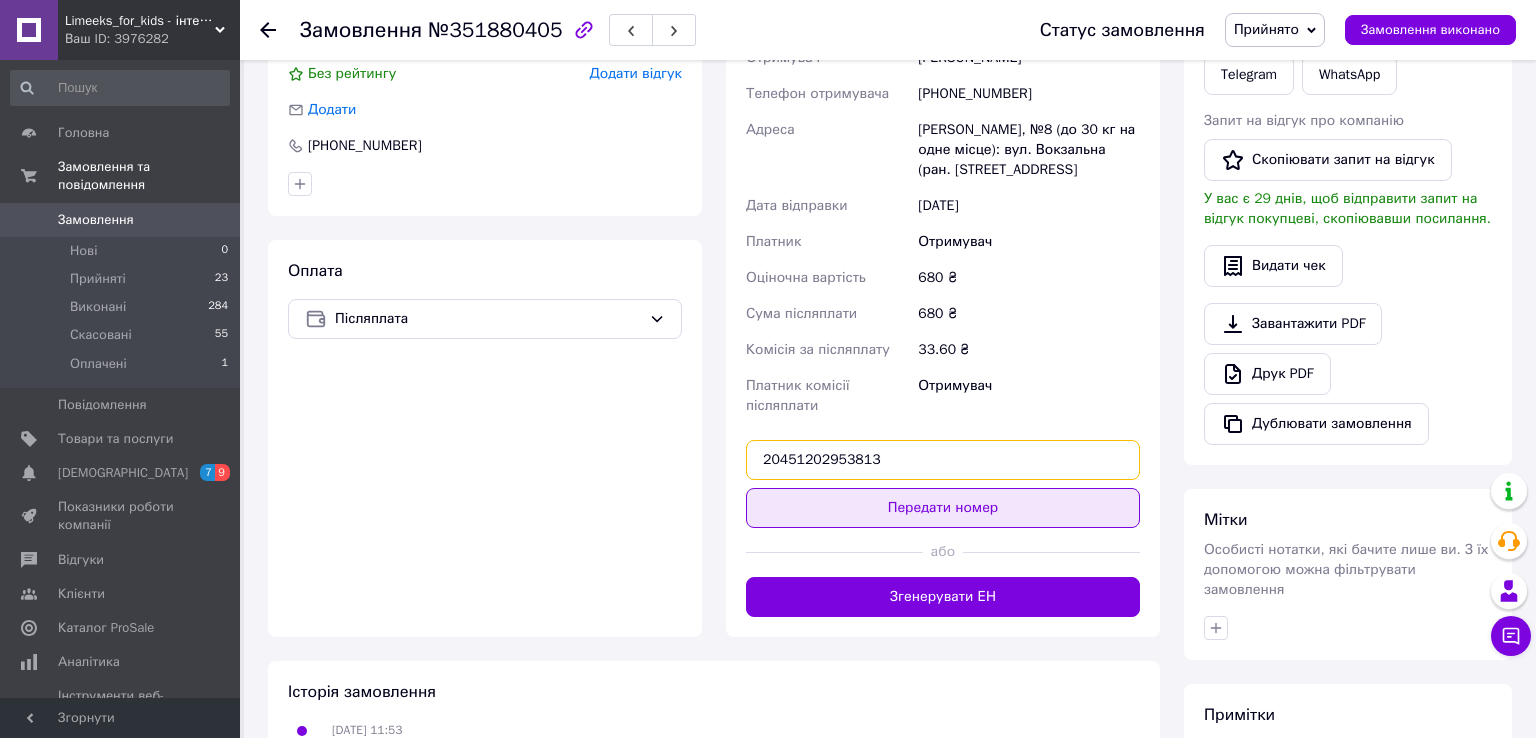 type on "20451202953813" 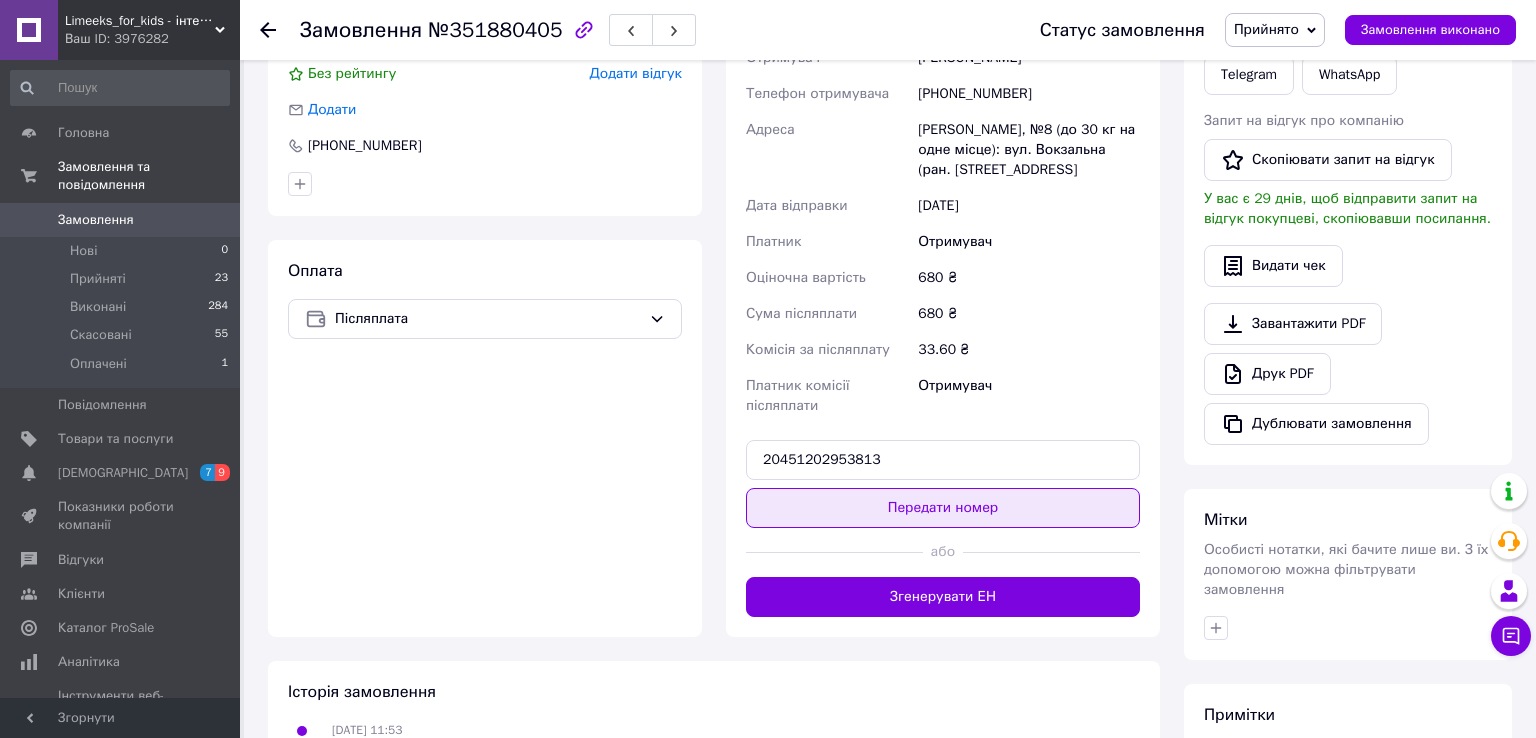 click on "Передати номер" at bounding box center (943, 508) 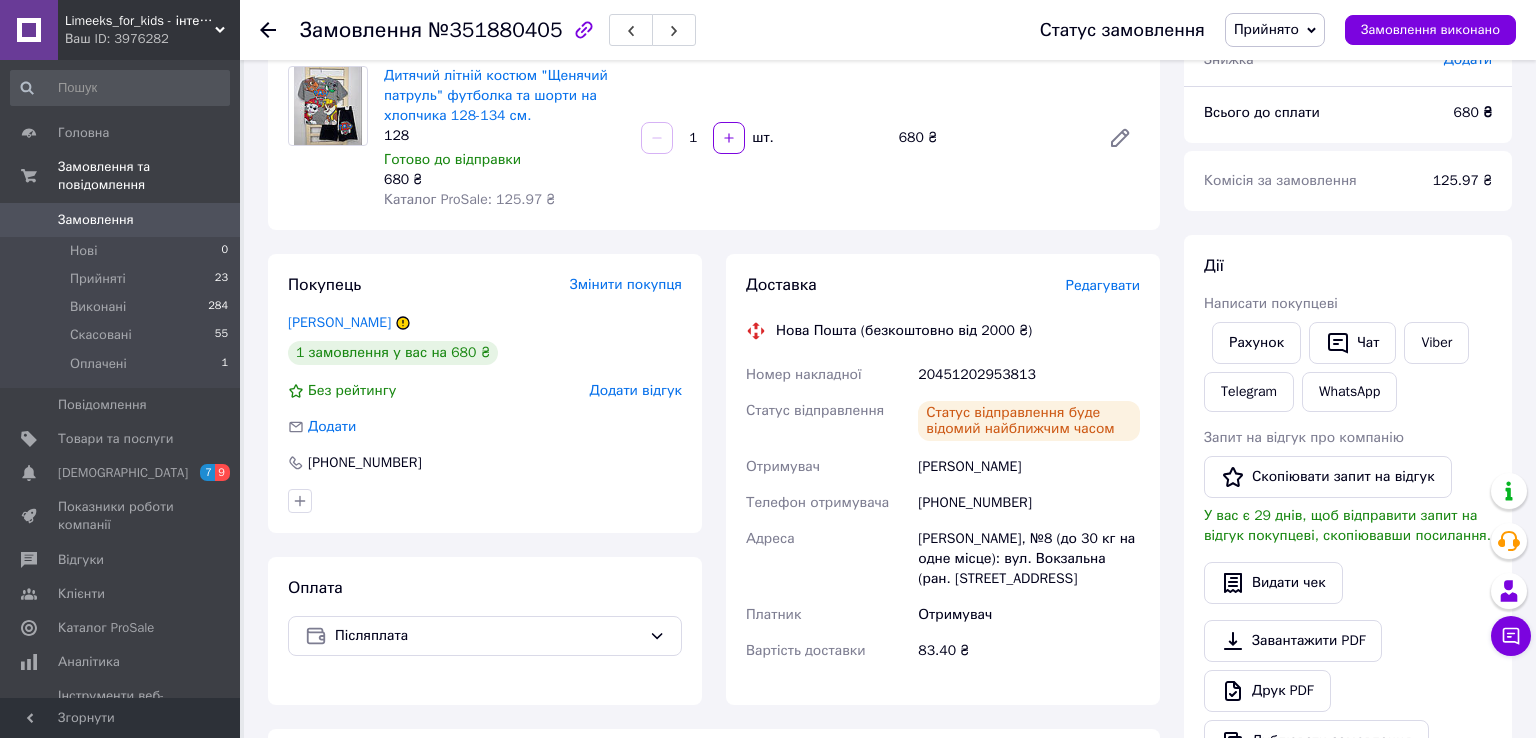 scroll, scrollTop: 0, scrollLeft: 0, axis: both 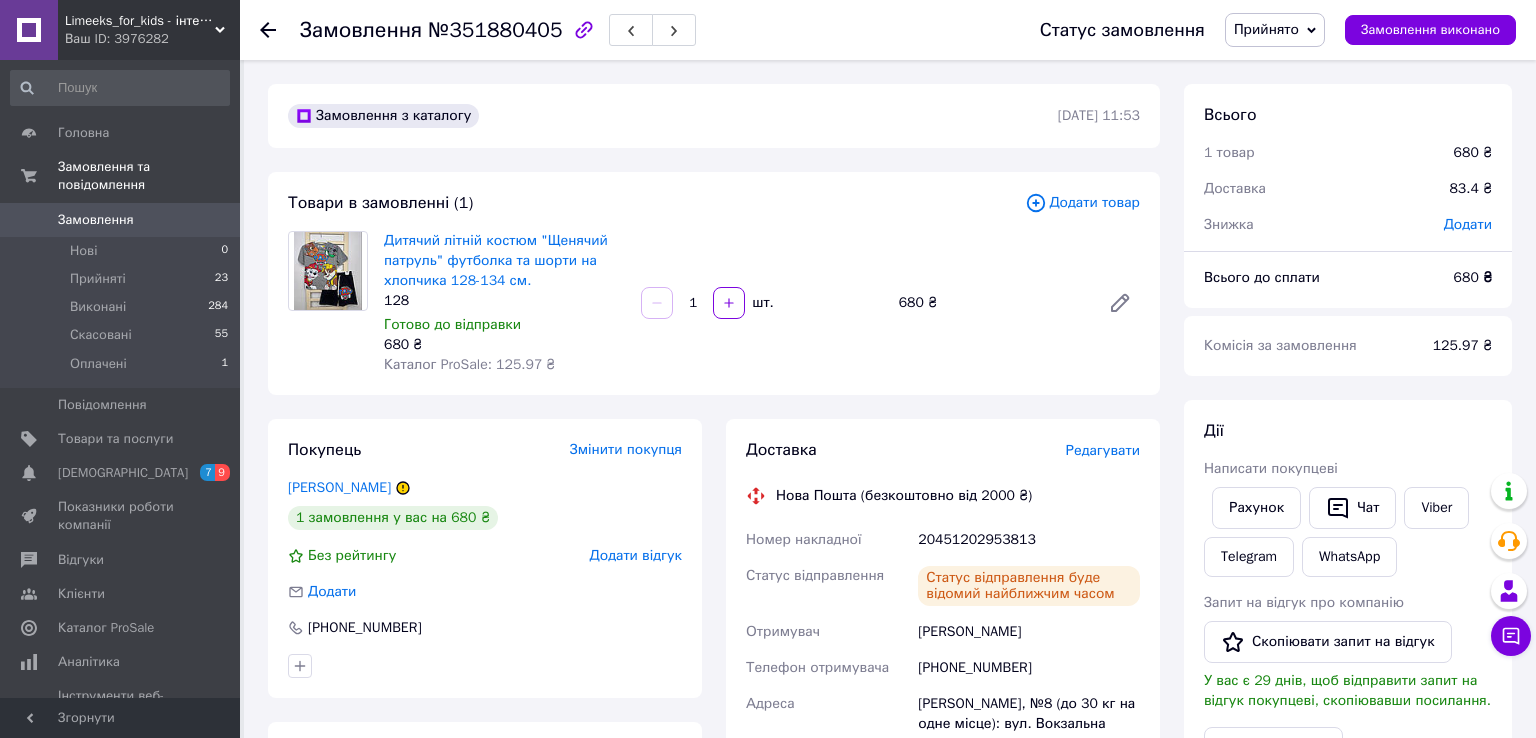 click on "Замовлення" at bounding box center [96, 220] 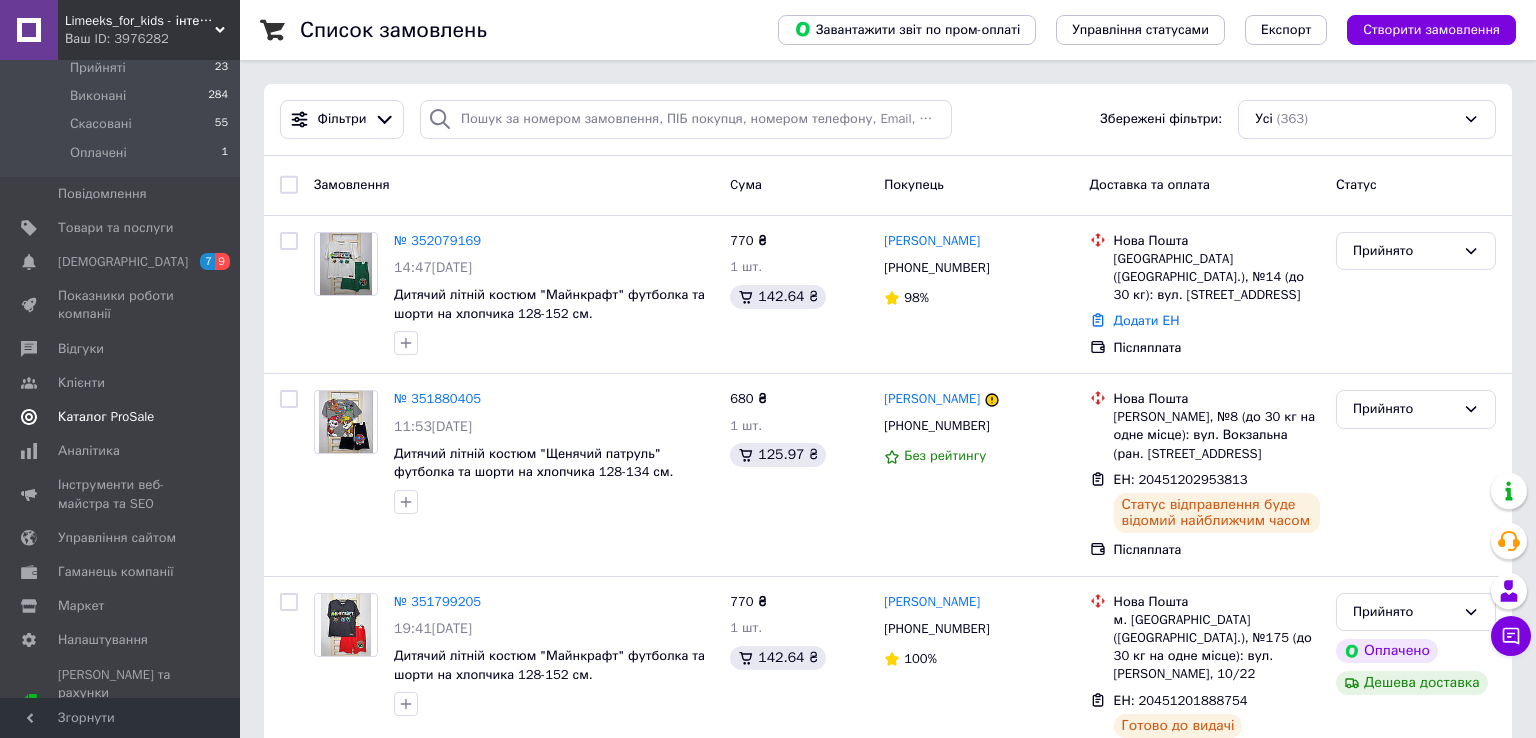 click on "Каталог ProSale" at bounding box center [106, 417] 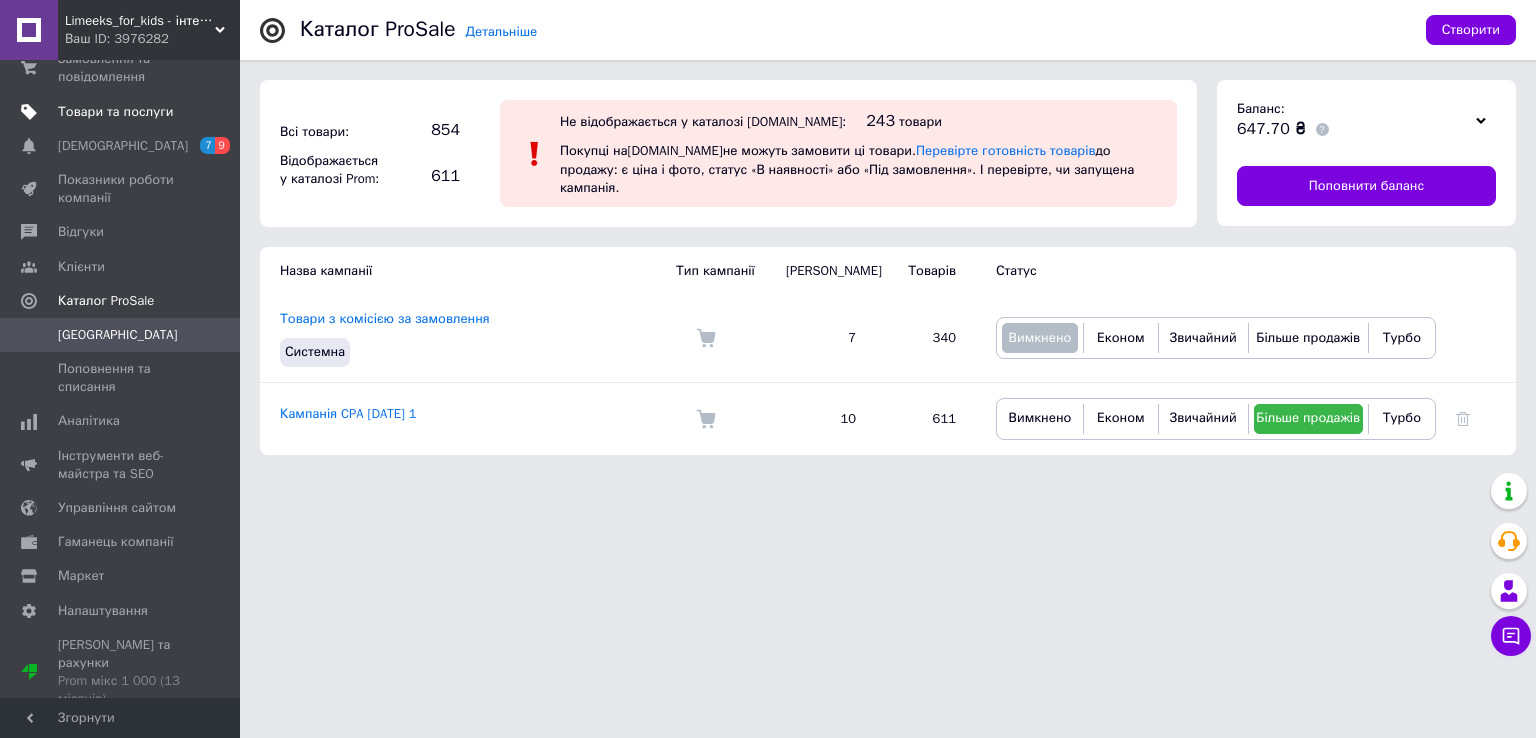 click on "Товари та послуги" at bounding box center [115, 112] 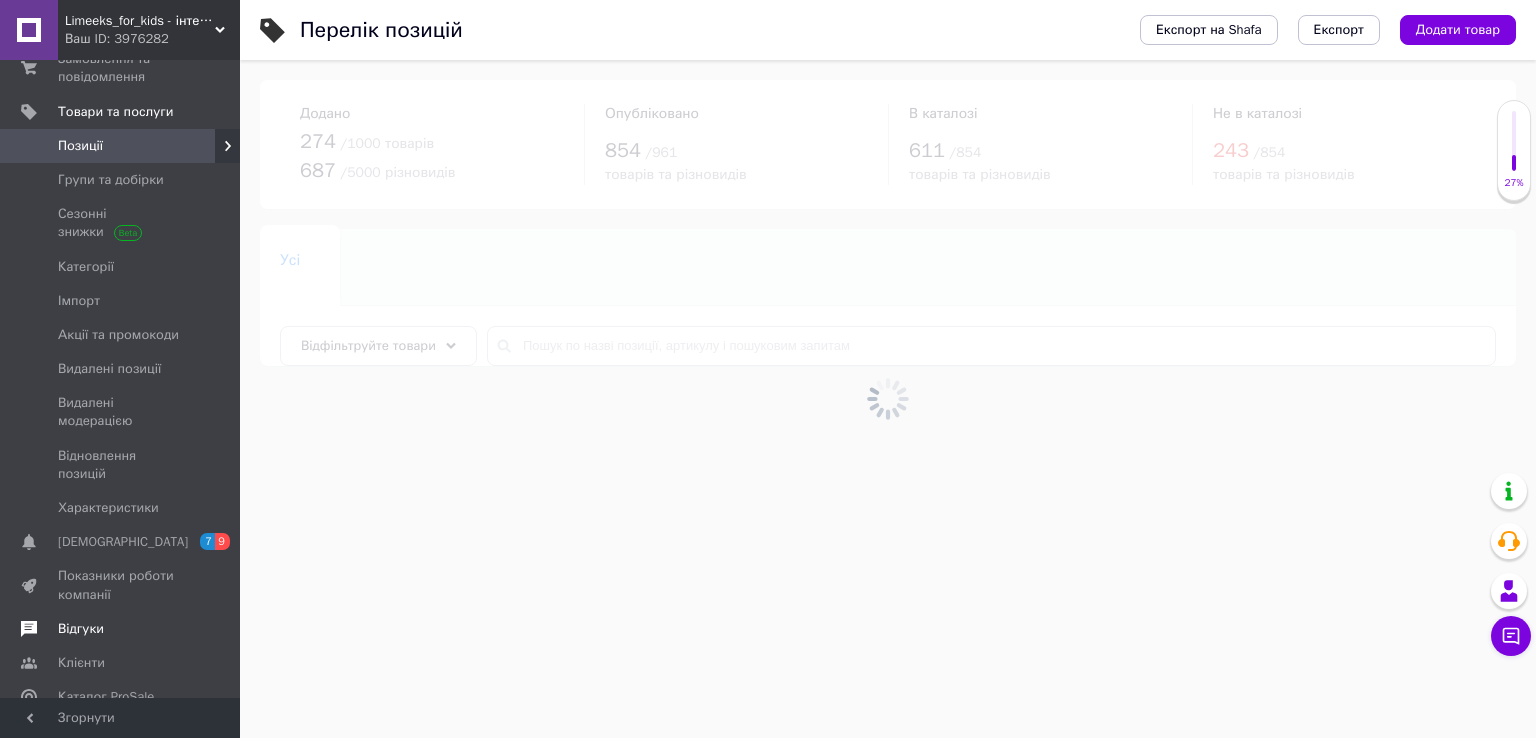 click on "Відгуки" at bounding box center (121, 629) 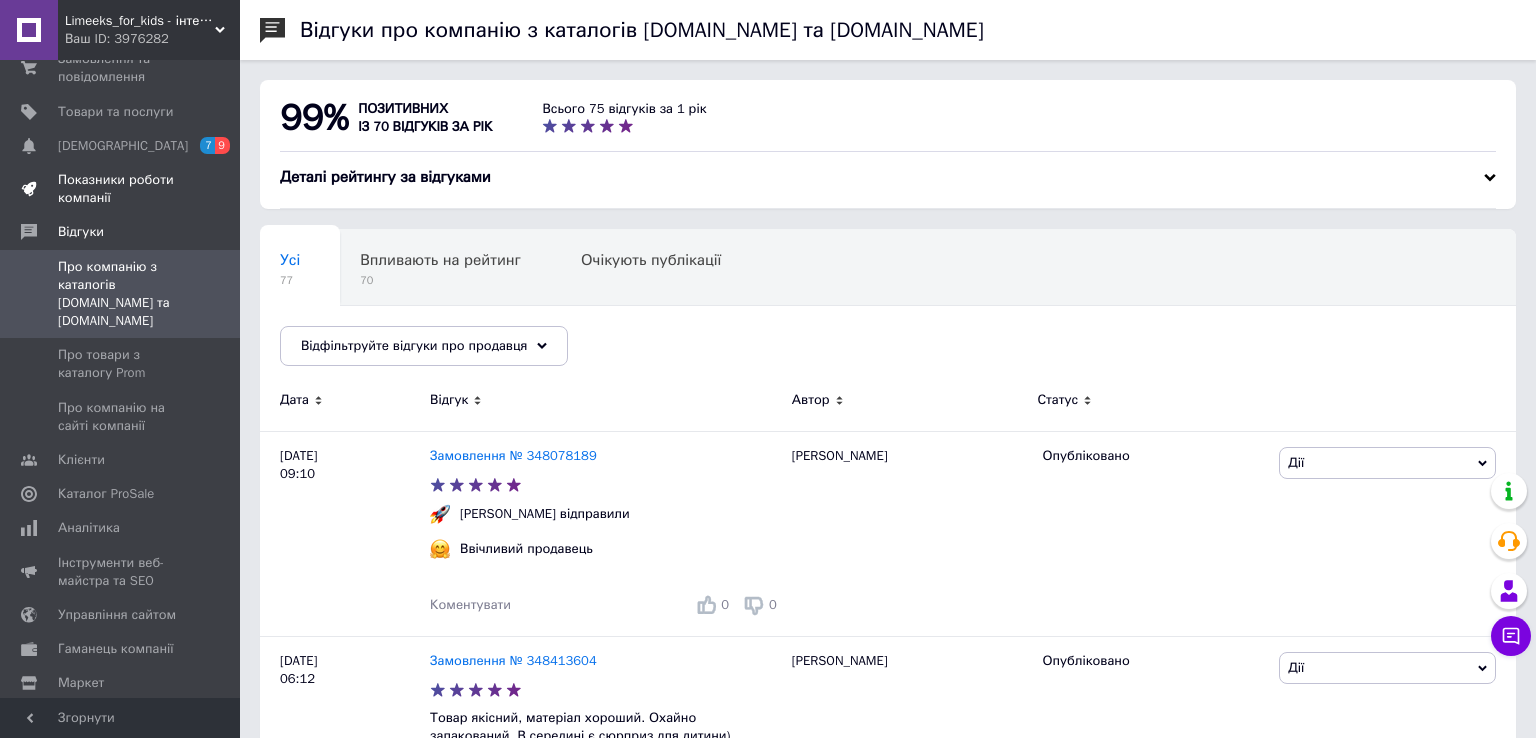 scroll, scrollTop: 0, scrollLeft: 0, axis: both 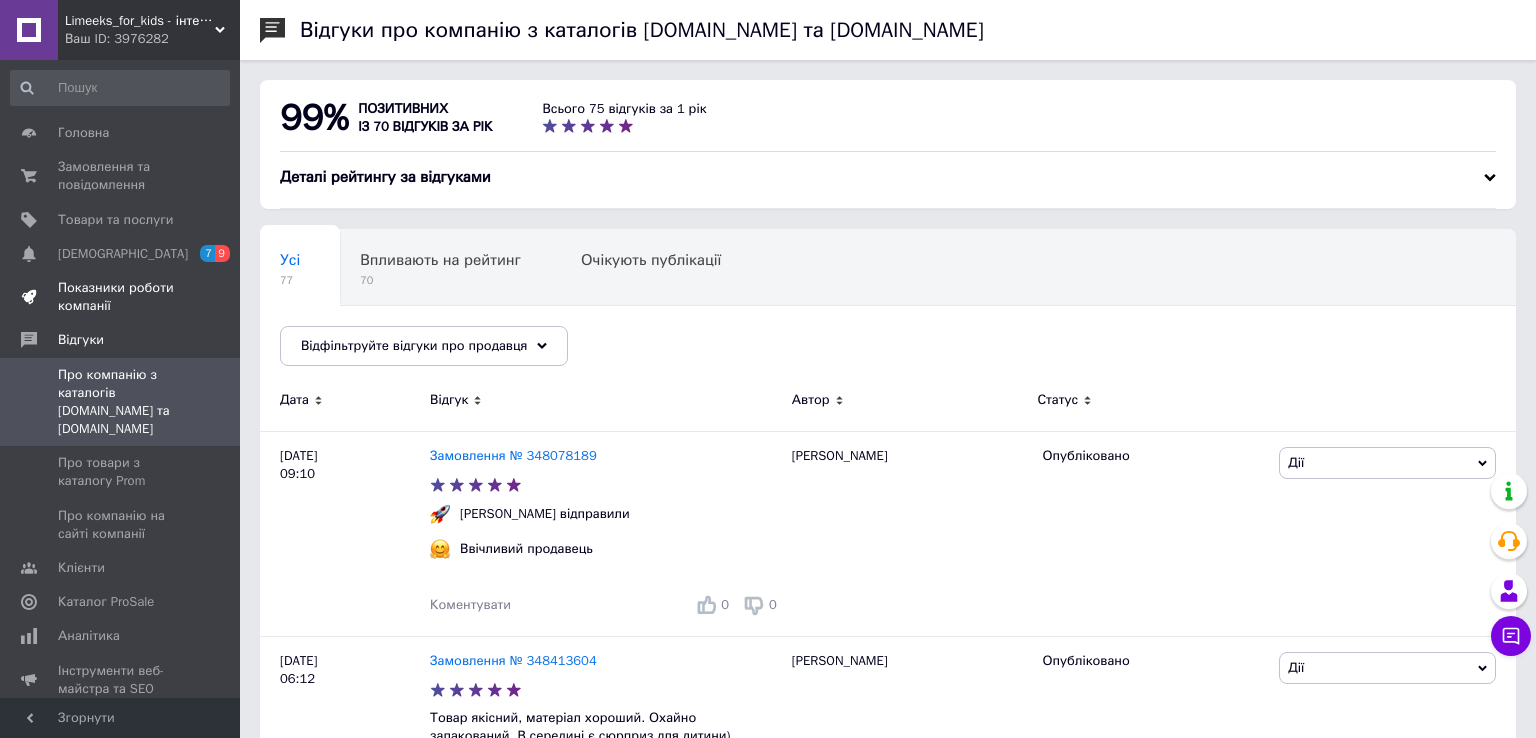 click on "Показники роботи компанії" at bounding box center (121, 297) 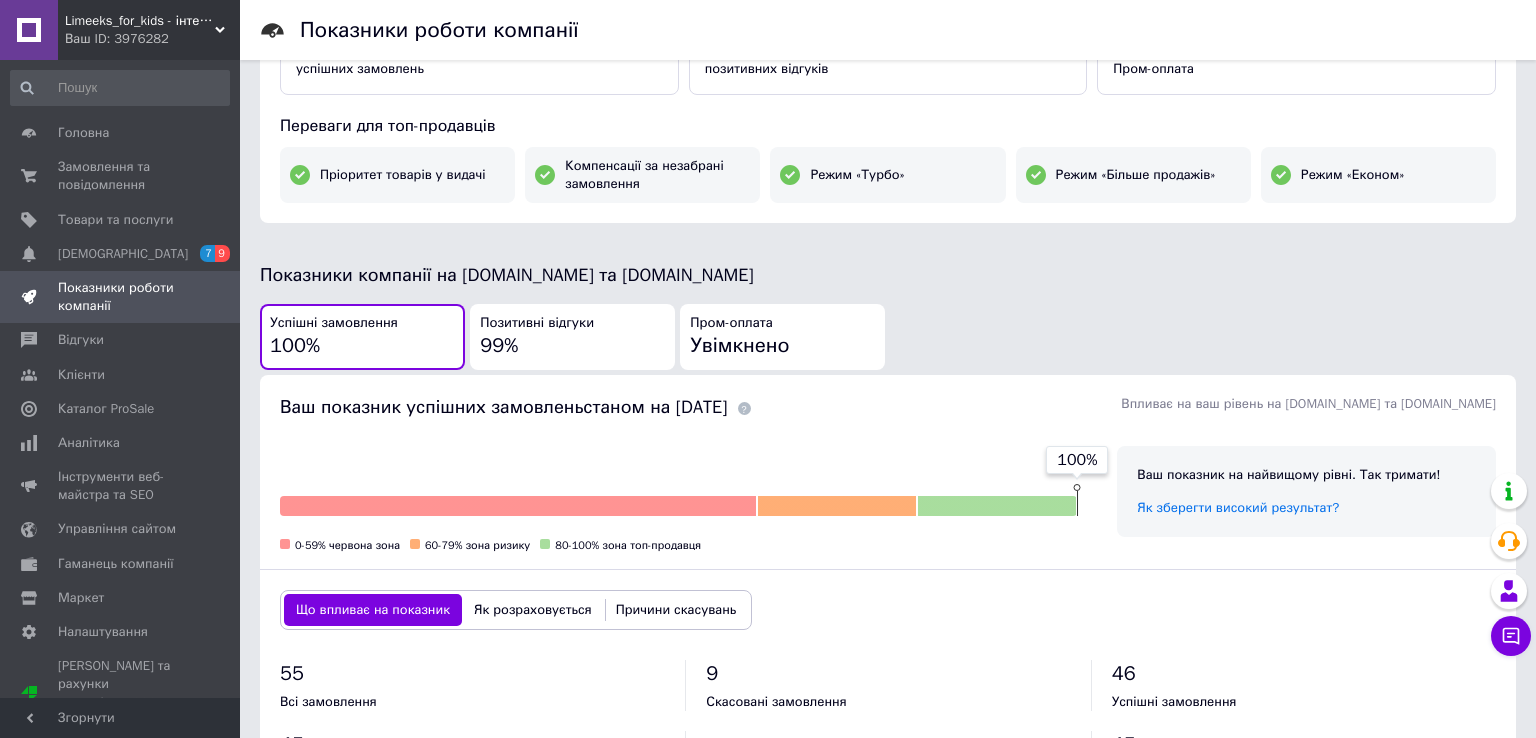 scroll, scrollTop: 0, scrollLeft: 0, axis: both 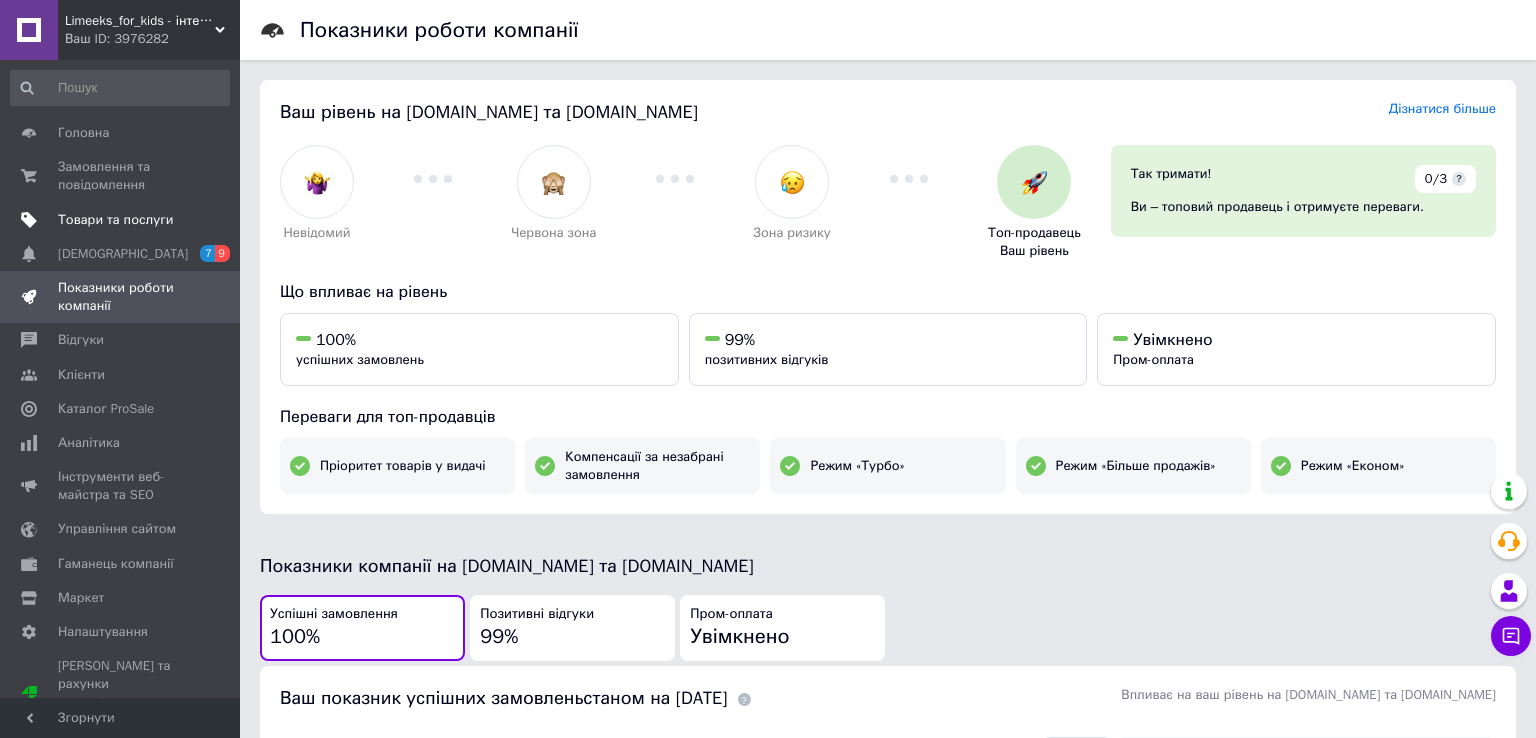 click on "Товари та послуги" at bounding box center [115, 220] 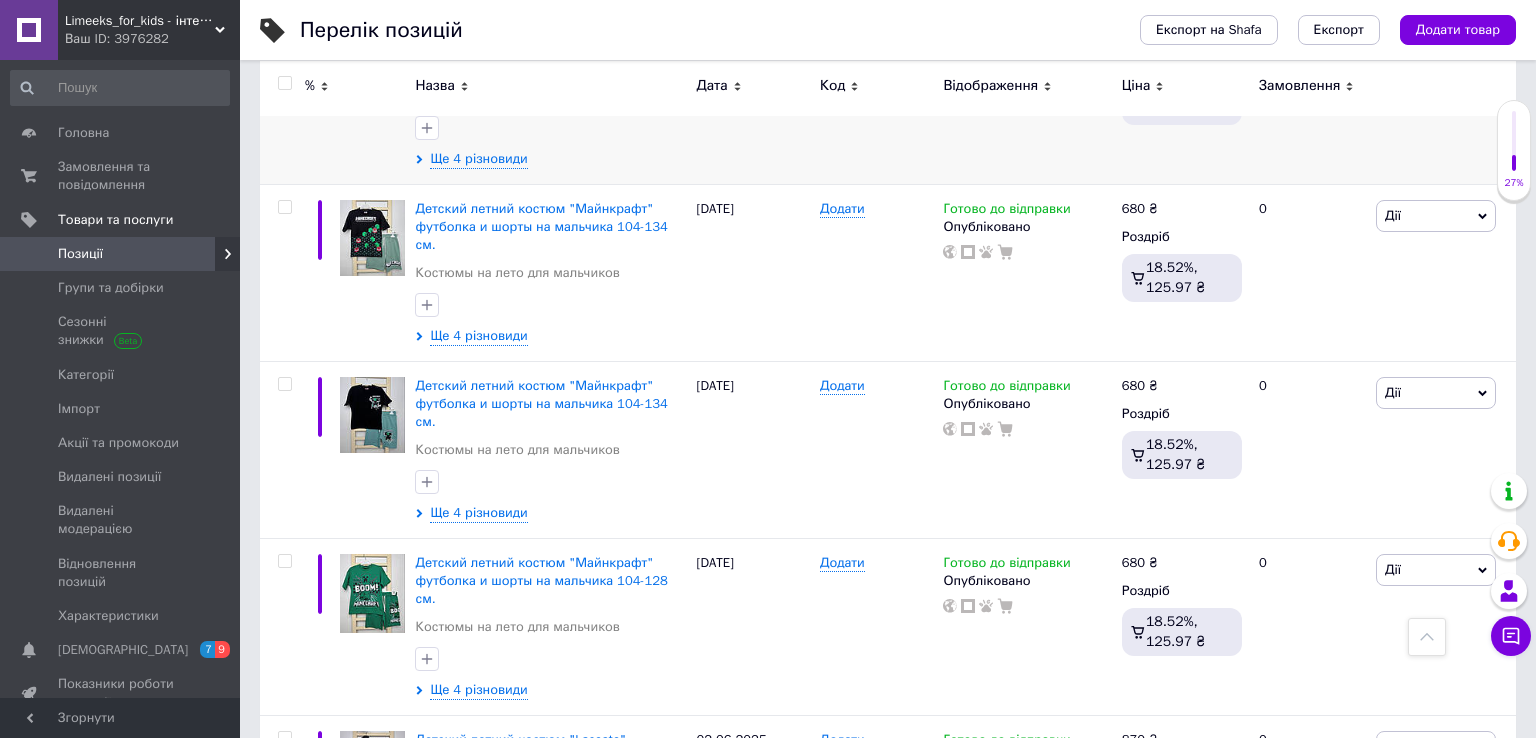 scroll, scrollTop: 2534, scrollLeft: 0, axis: vertical 